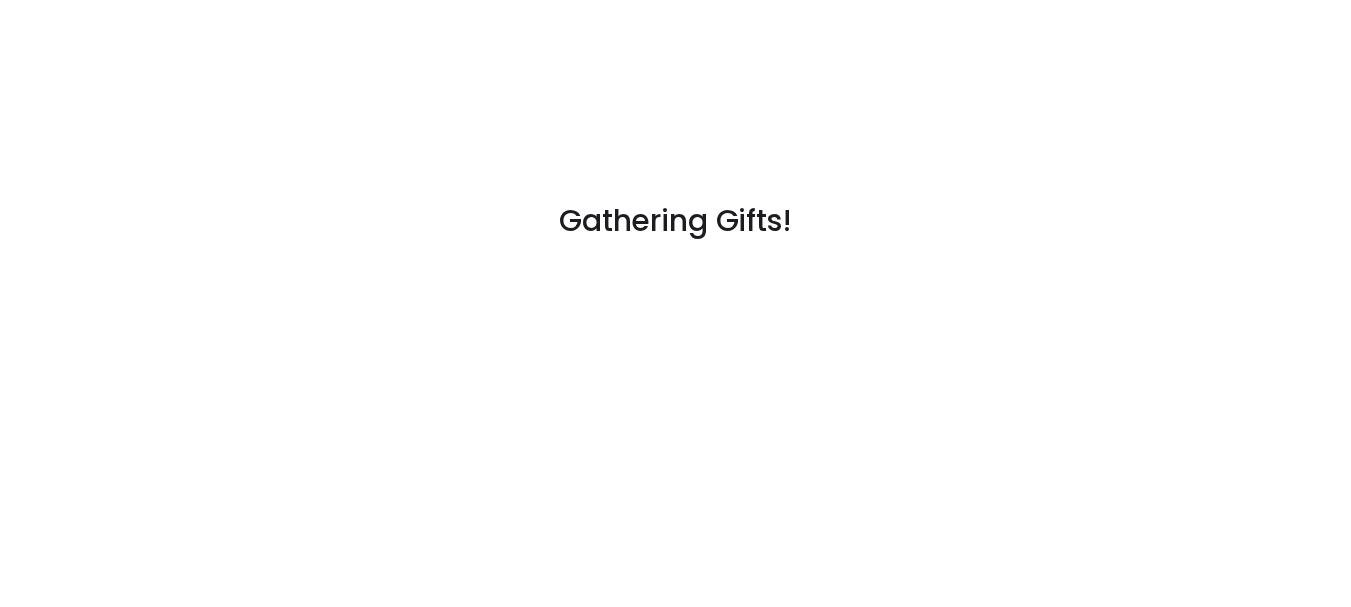 scroll, scrollTop: 0, scrollLeft: 0, axis: both 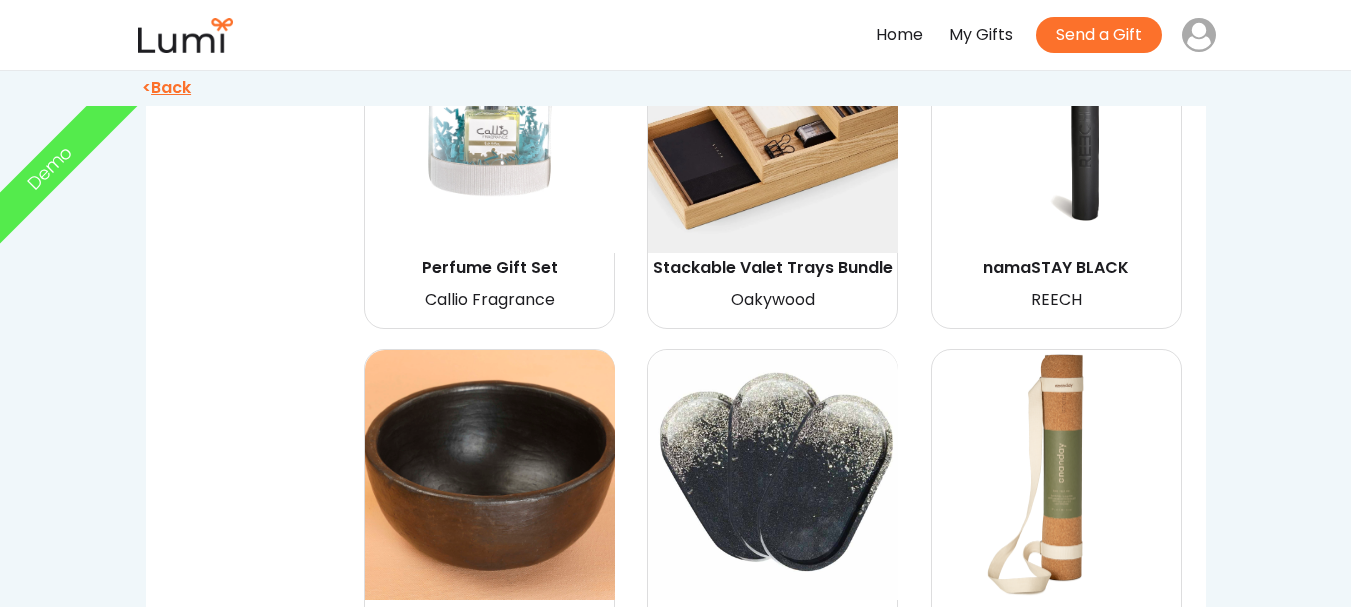 click at bounding box center [773, 128] 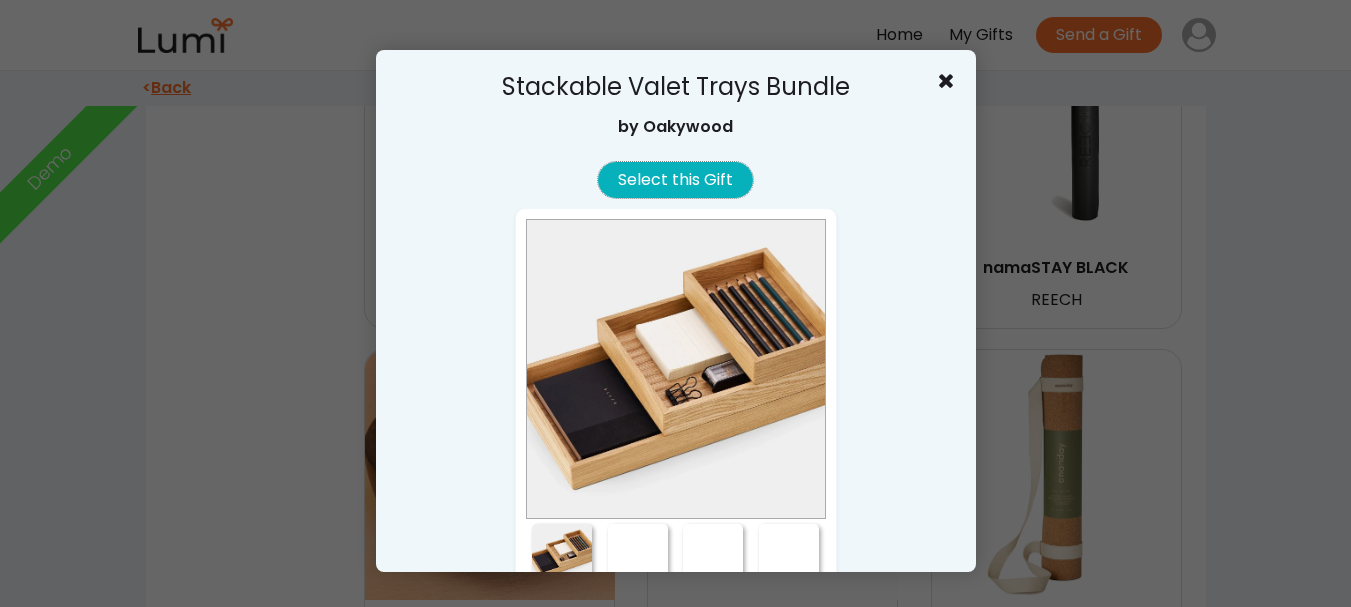 click on "Select this Gift" at bounding box center [675, 180] 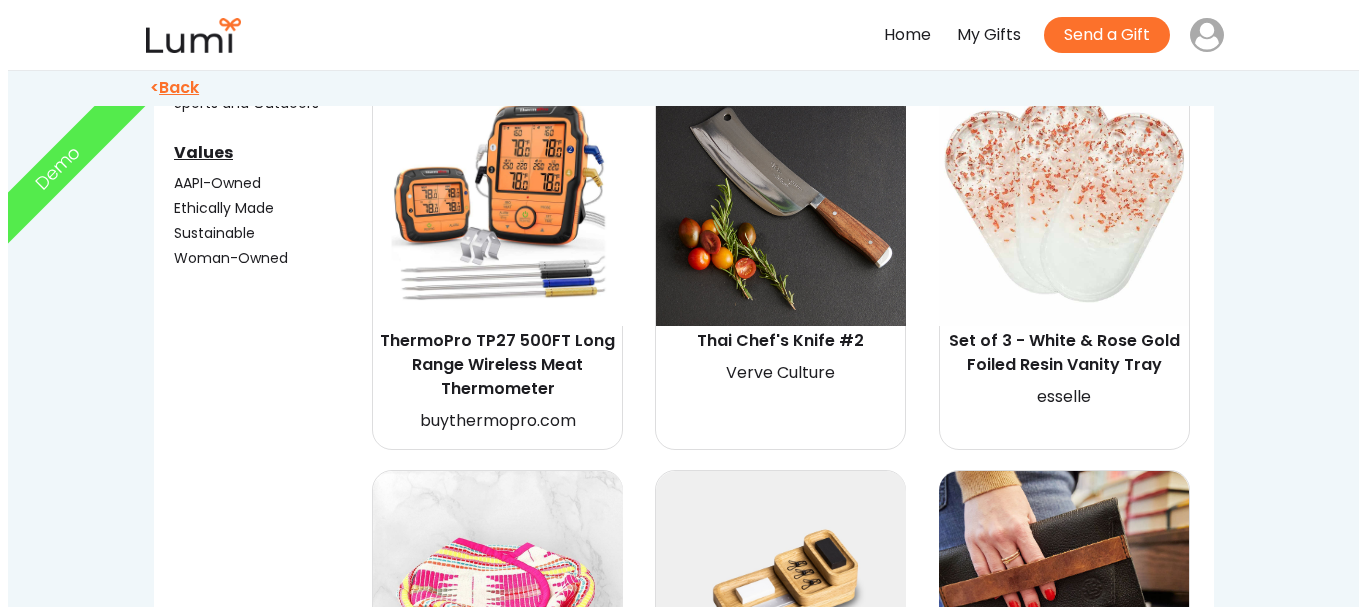 scroll, scrollTop: 600, scrollLeft: 0, axis: vertical 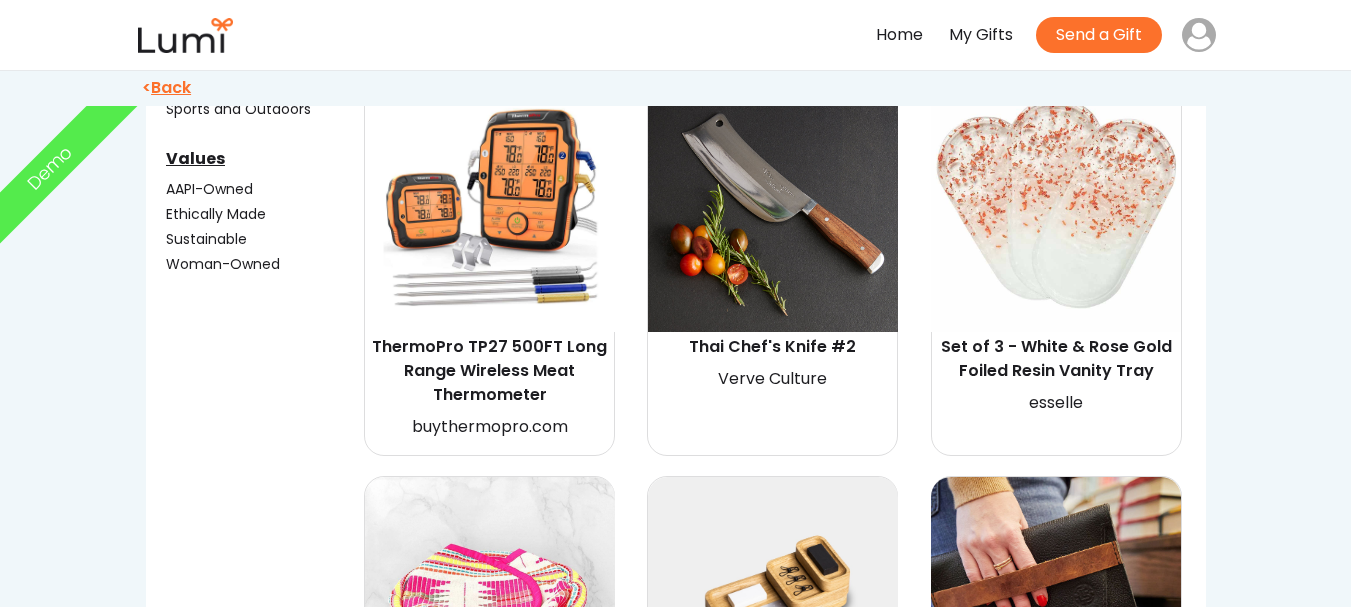 click at bounding box center [773, 207] 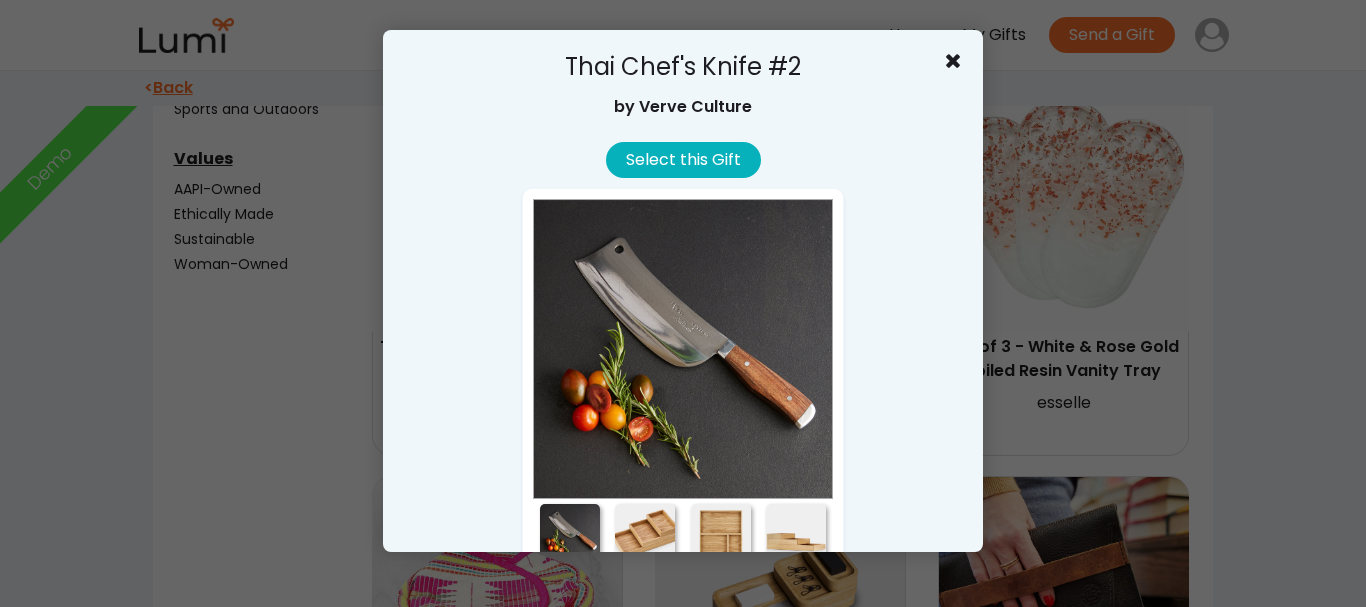 click on "Select this Gift" at bounding box center [683, 160] 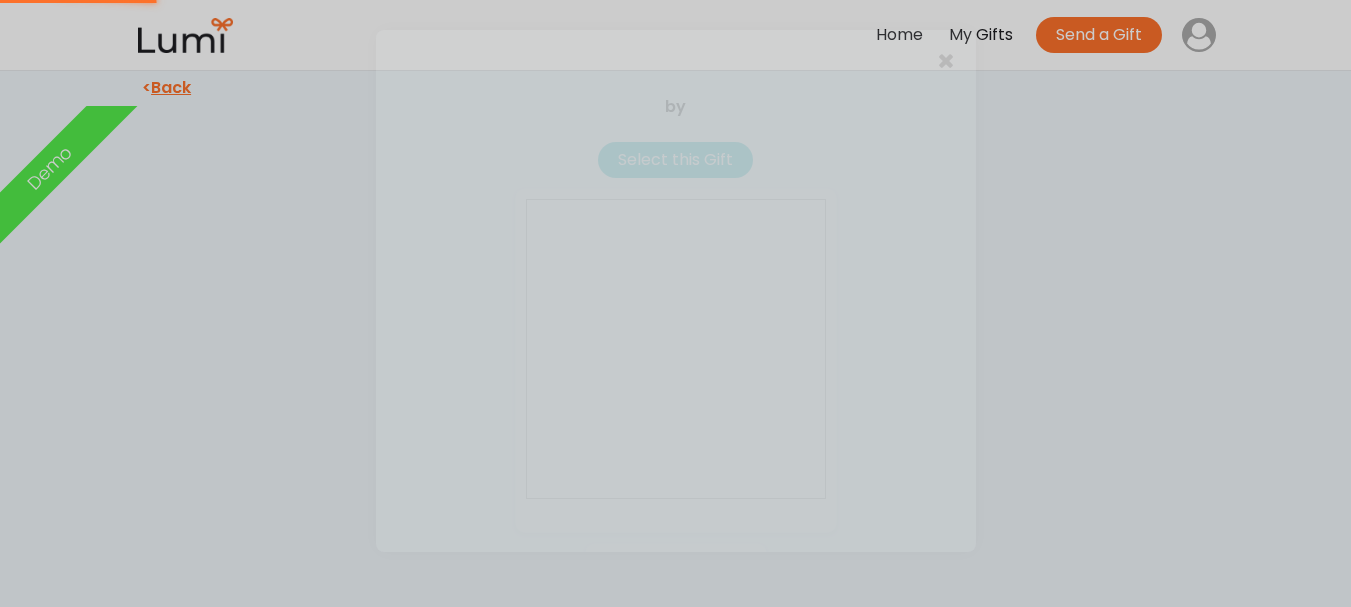 scroll, scrollTop: 0, scrollLeft: 0, axis: both 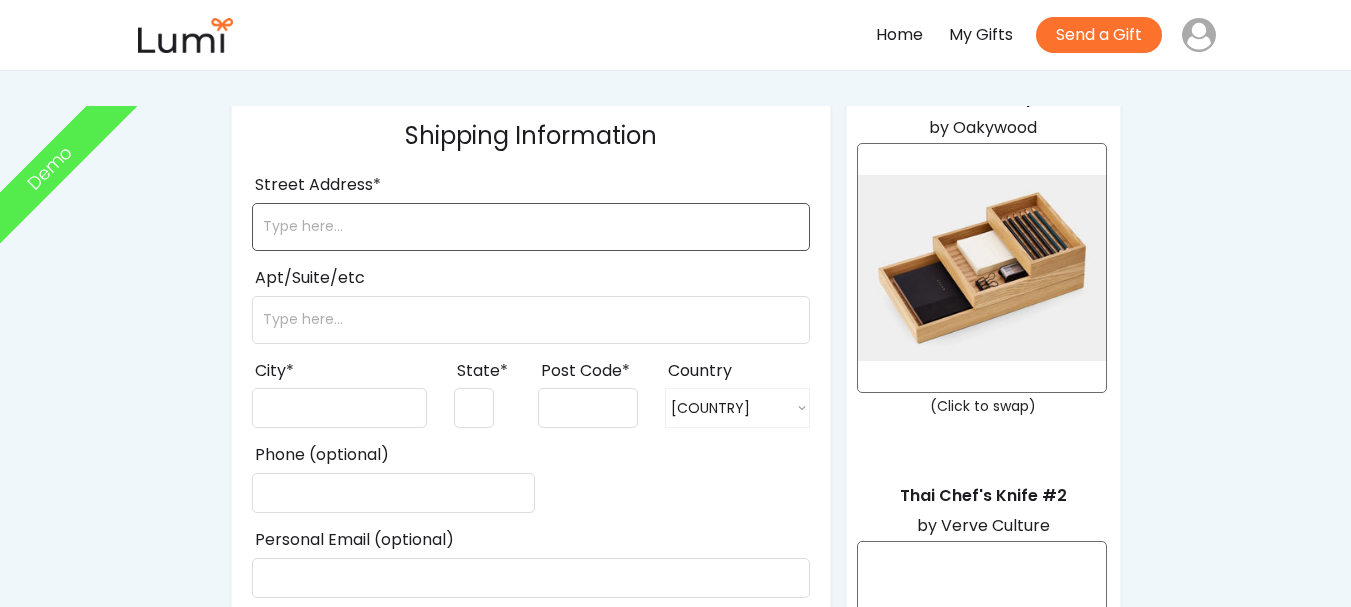 click at bounding box center [531, 227] 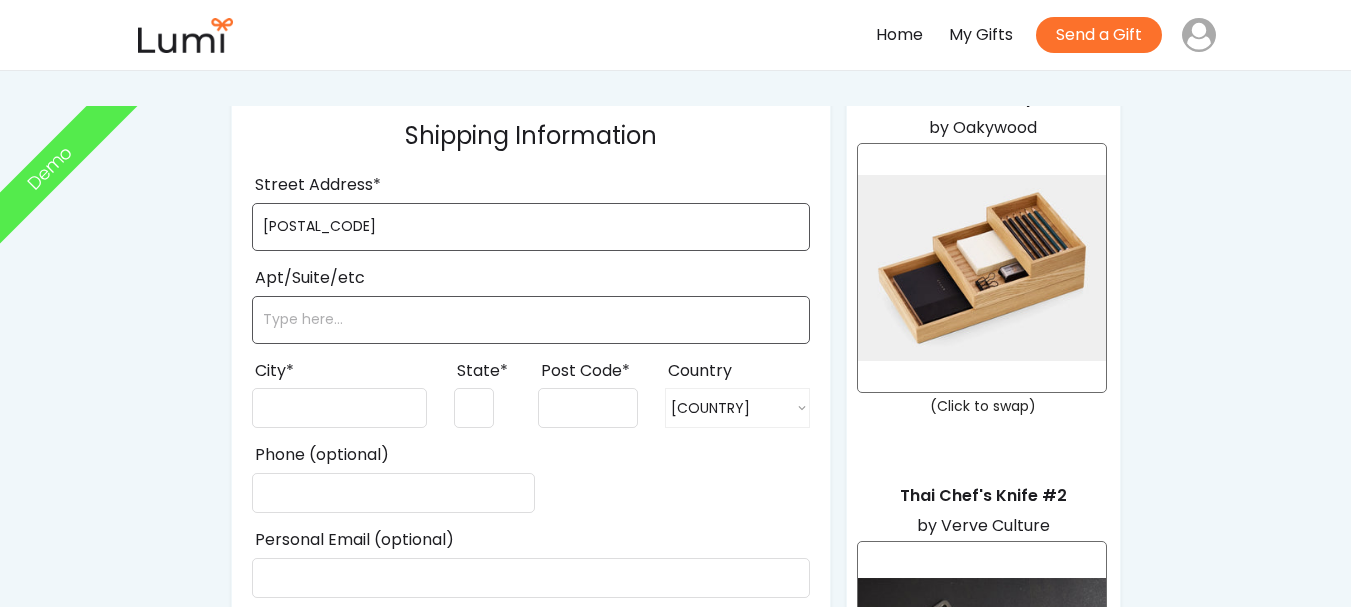 type on "[POSTAL_CODE]" 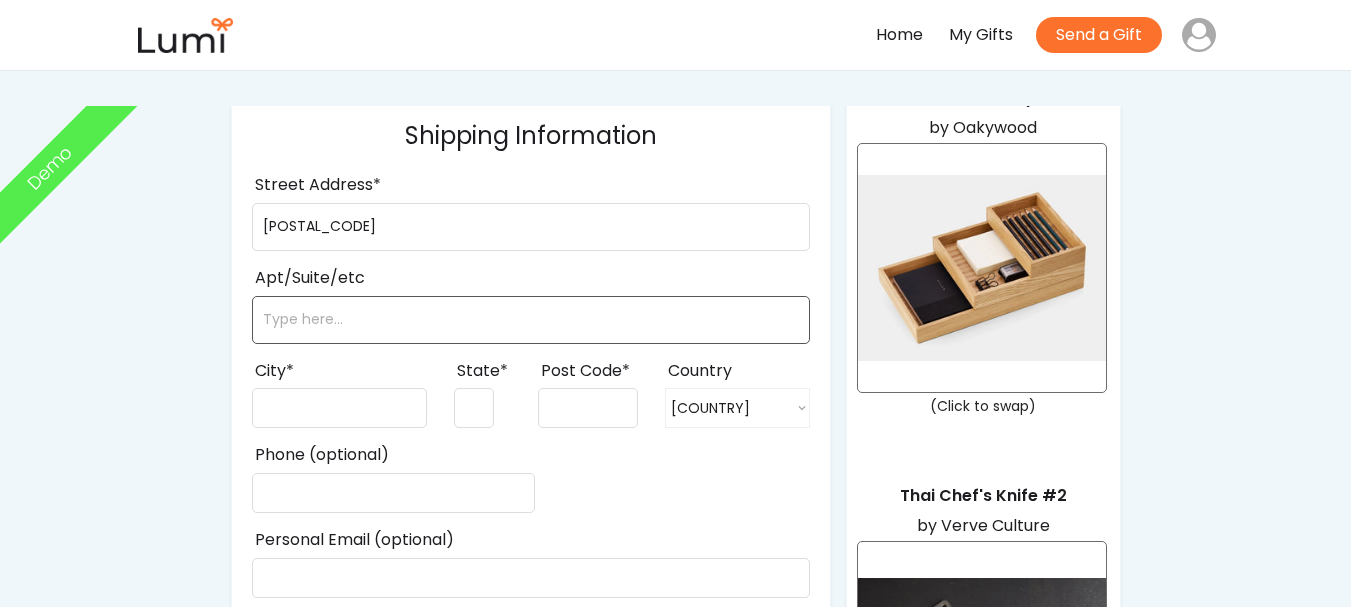 click at bounding box center [531, 320] 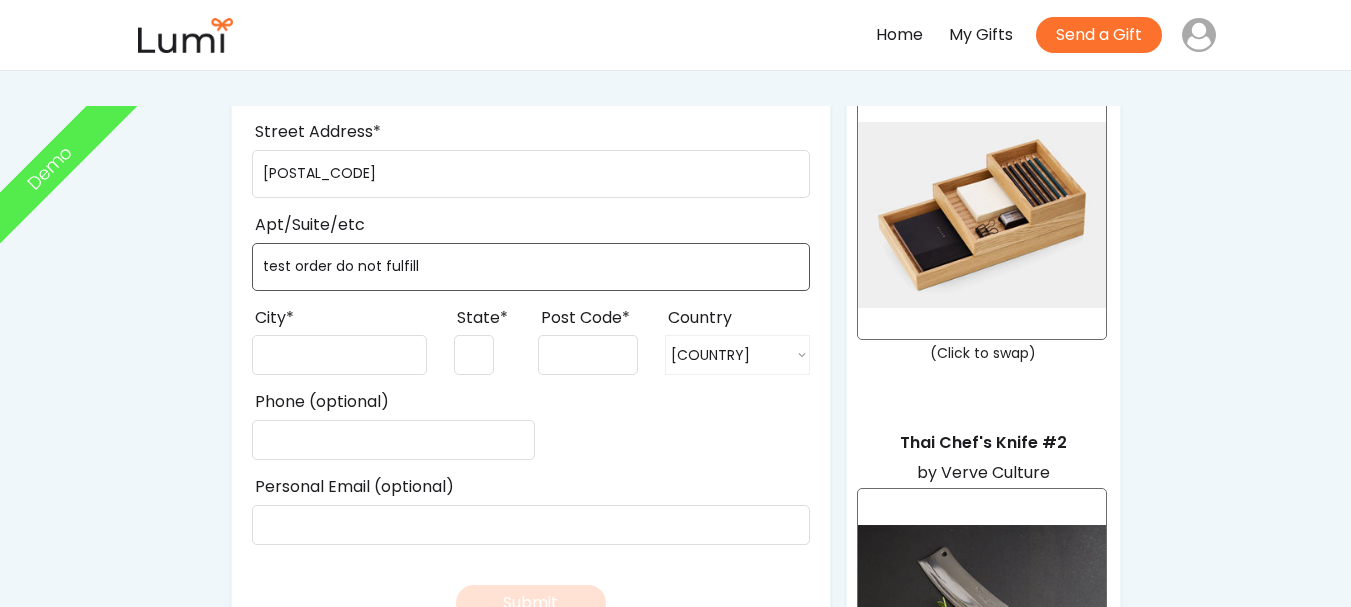 scroll, scrollTop: 200, scrollLeft: 0, axis: vertical 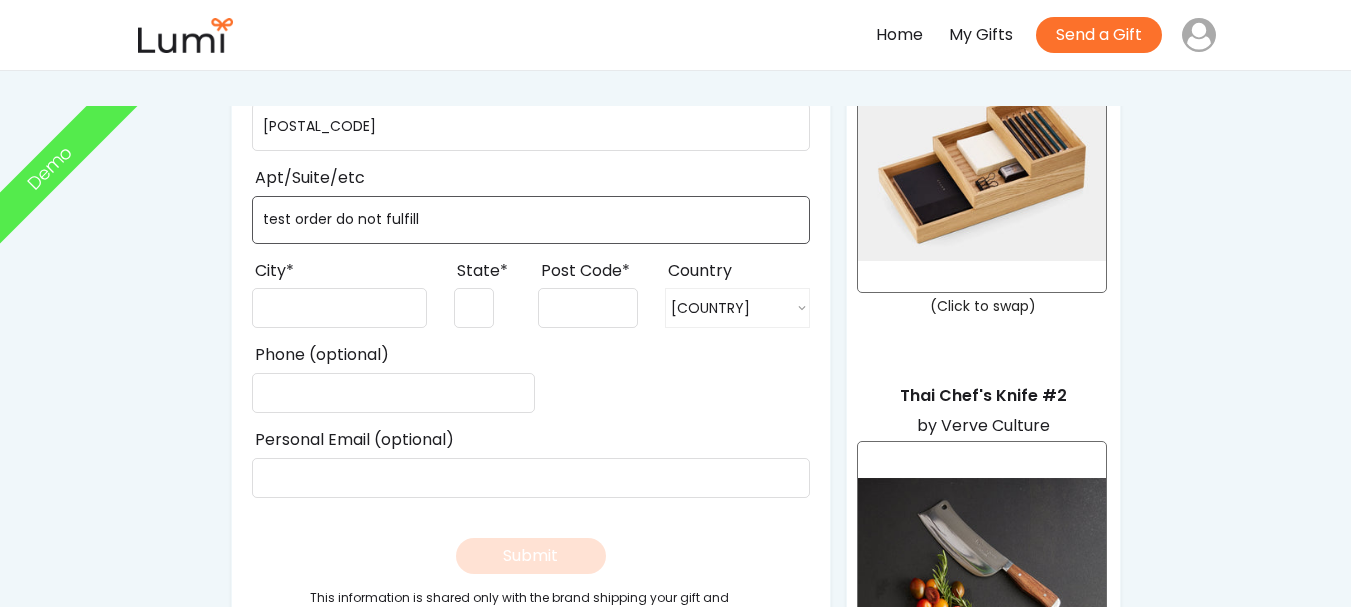 type on "test order do not fulfill" 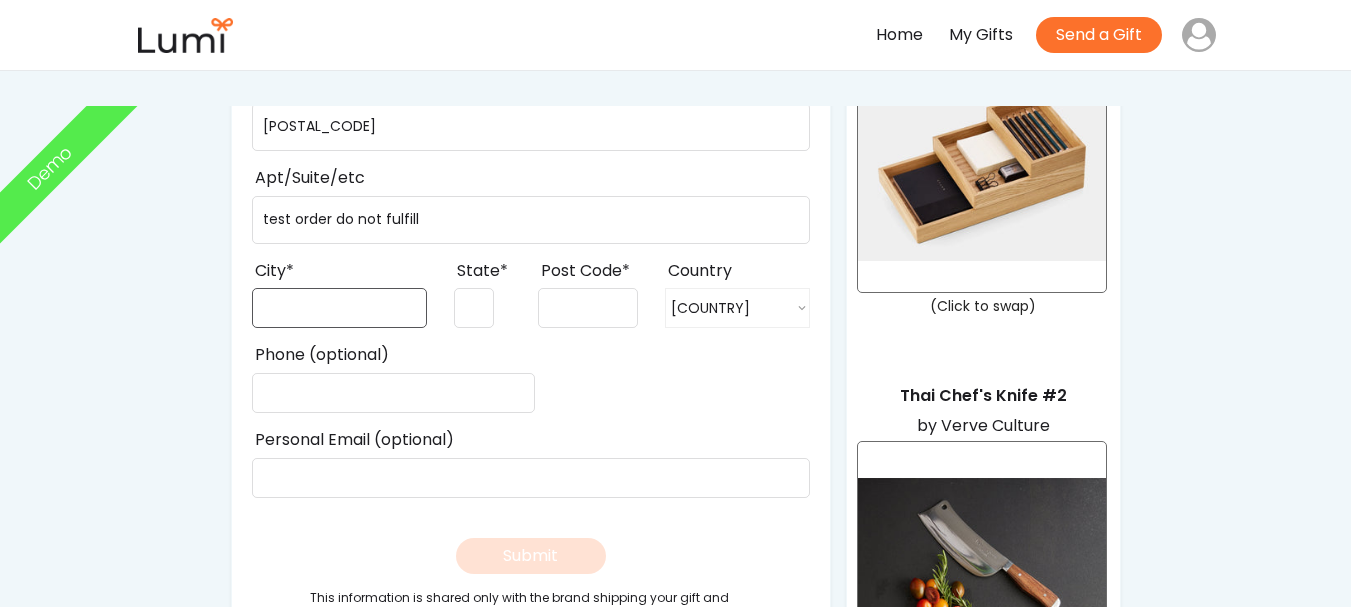 click at bounding box center (339, 308) 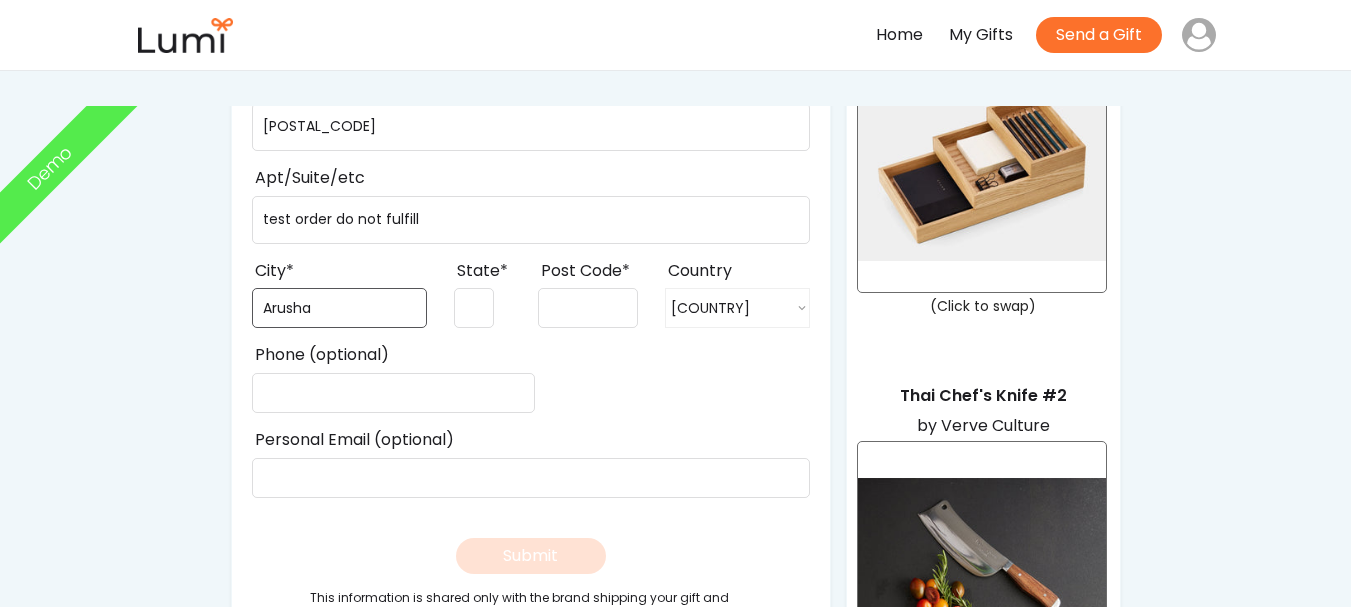 type on "Arusha" 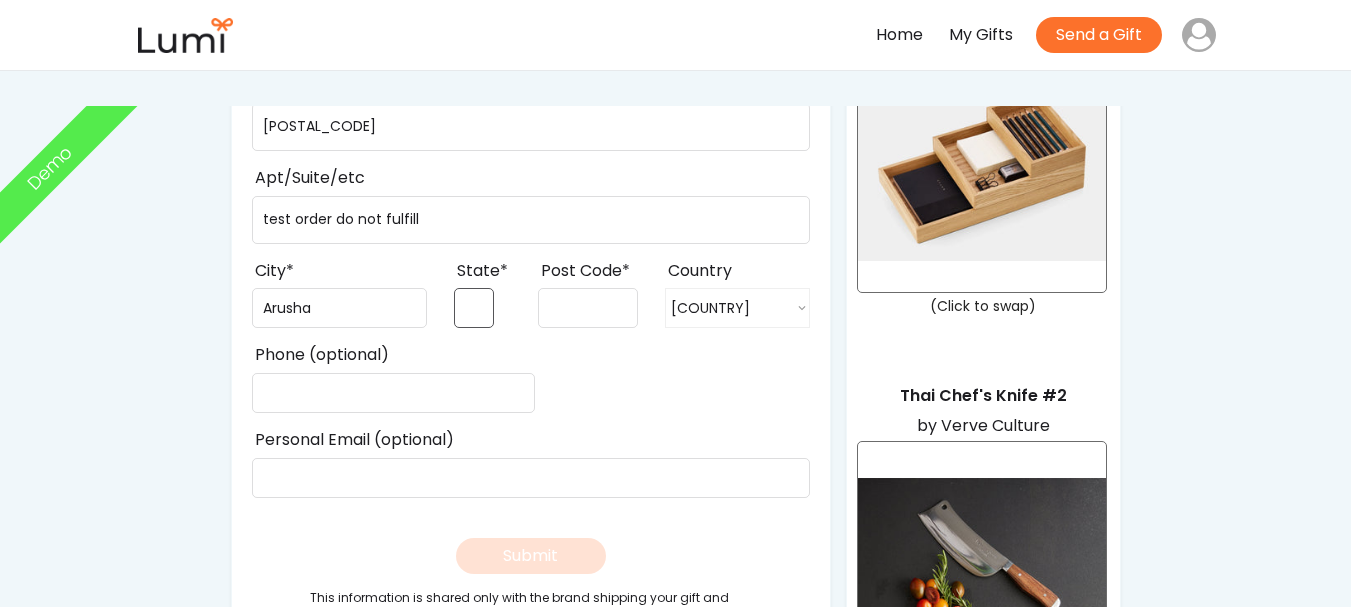 click at bounding box center [474, 308] 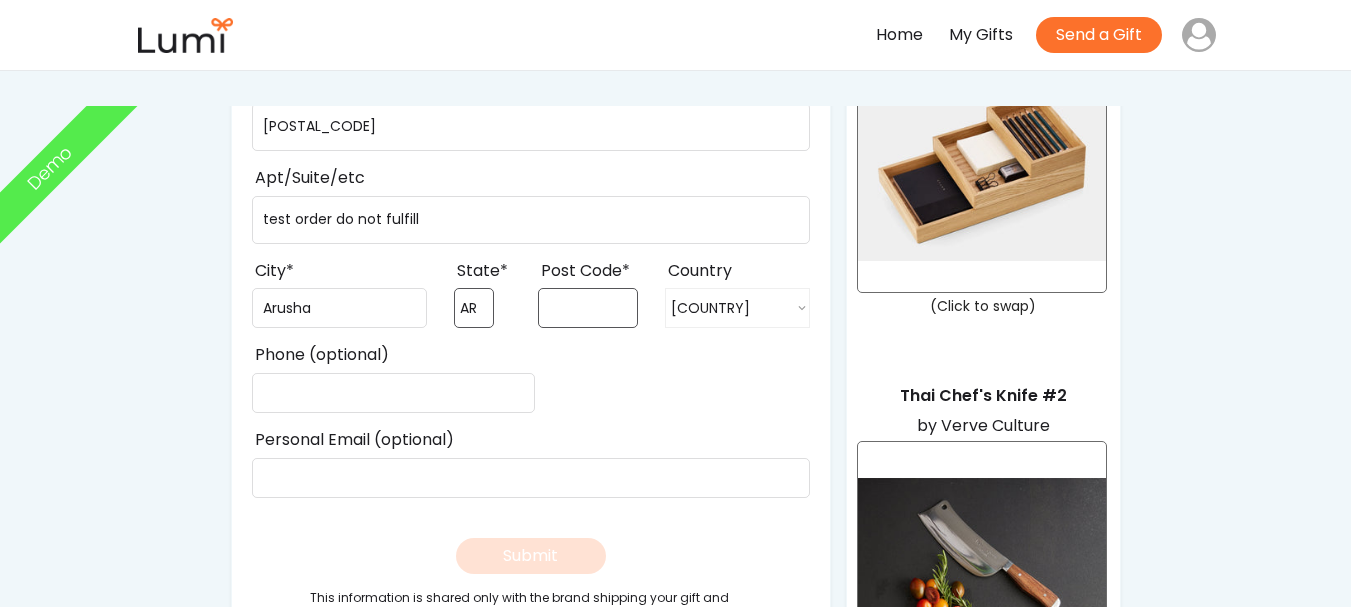 type on "AR" 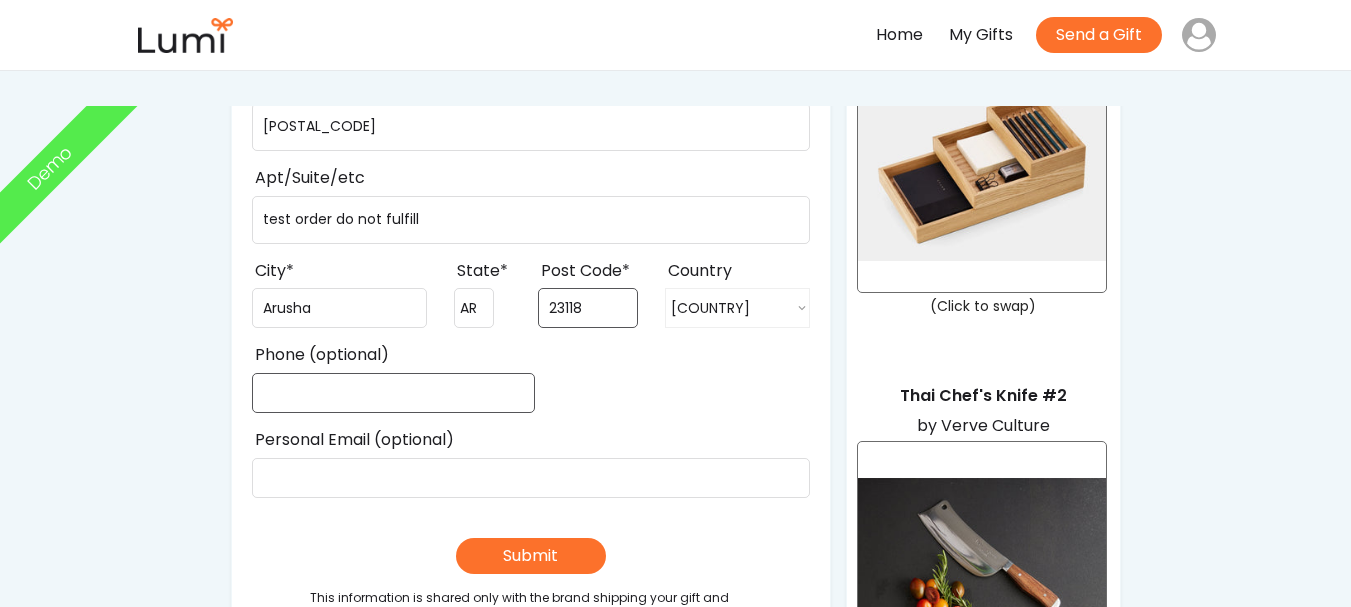 type on "23118" 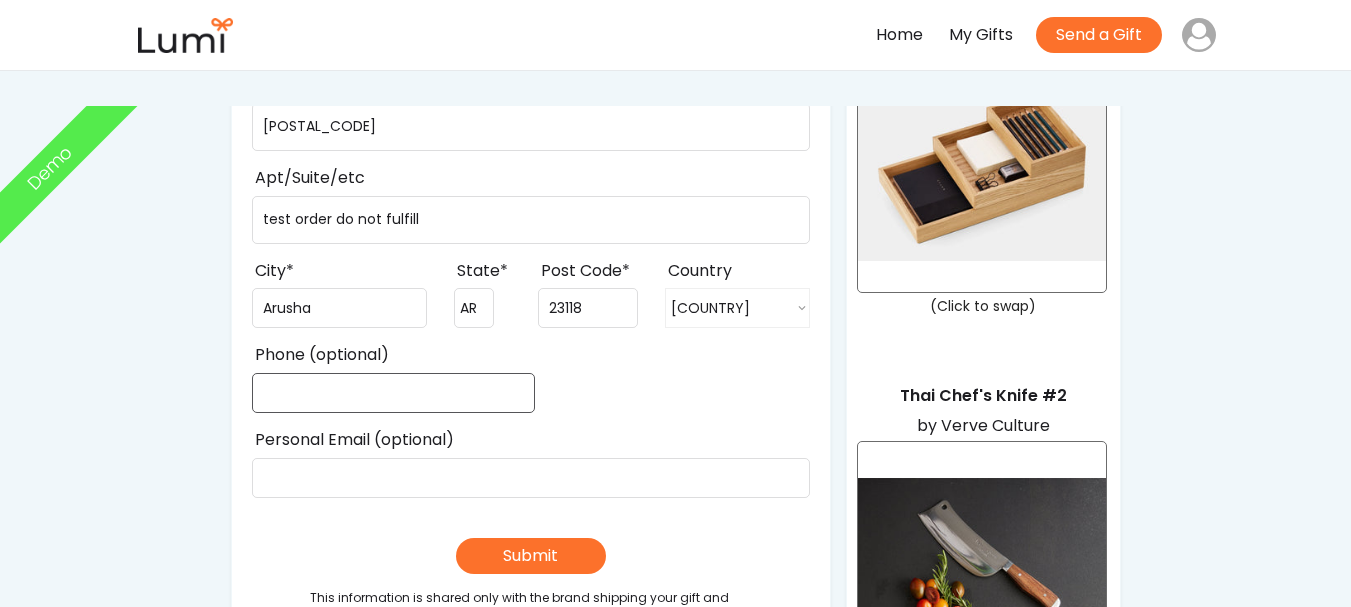 click at bounding box center (393, 393) 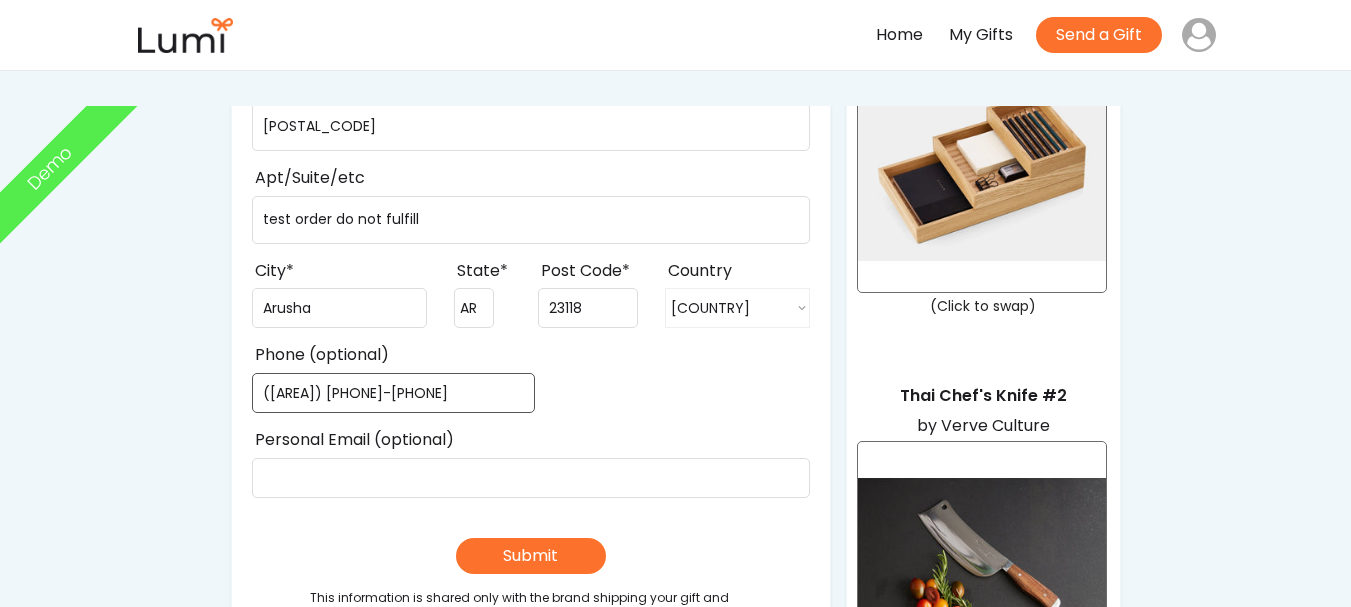 type on "(098) 765-6789" 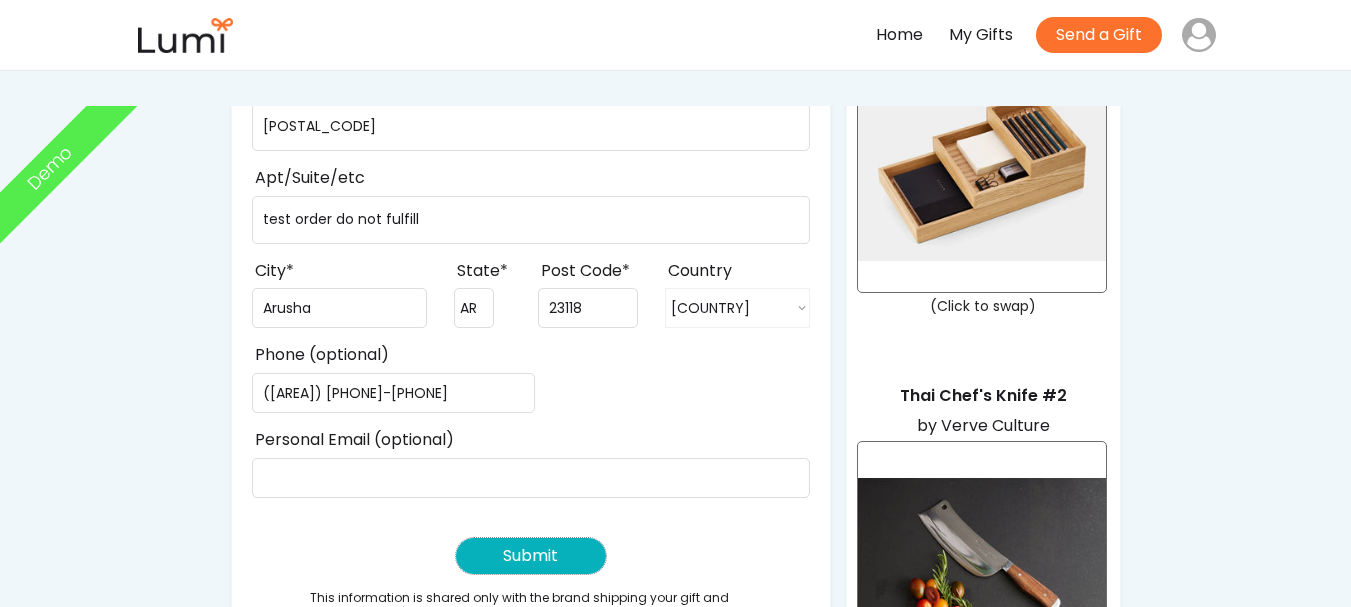 click on "Submit" at bounding box center (531, 556) 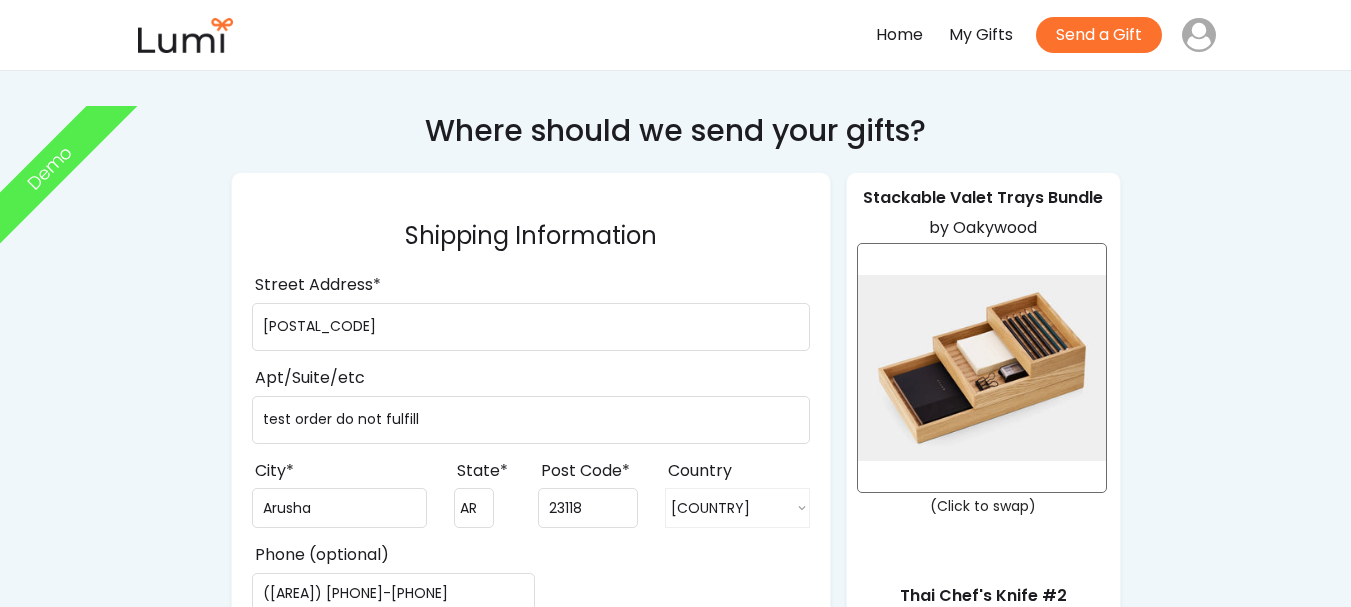 scroll, scrollTop: 500, scrollLeft: 0, axis: vertical 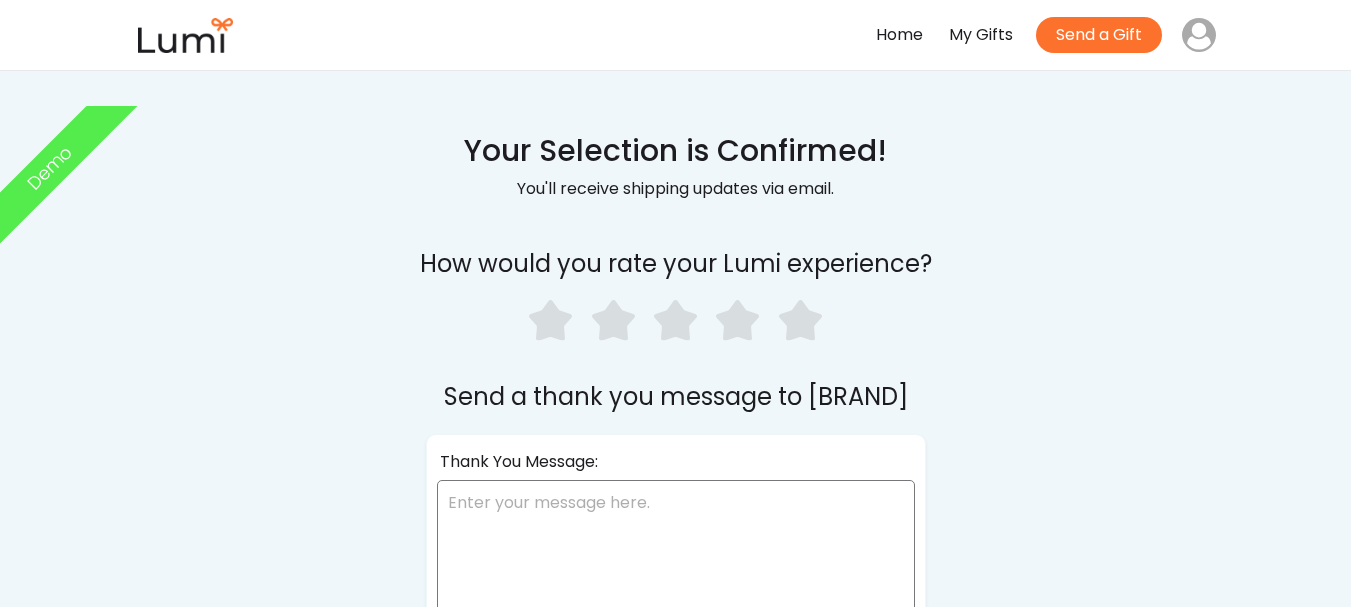 click at bounding box center (550, 320) 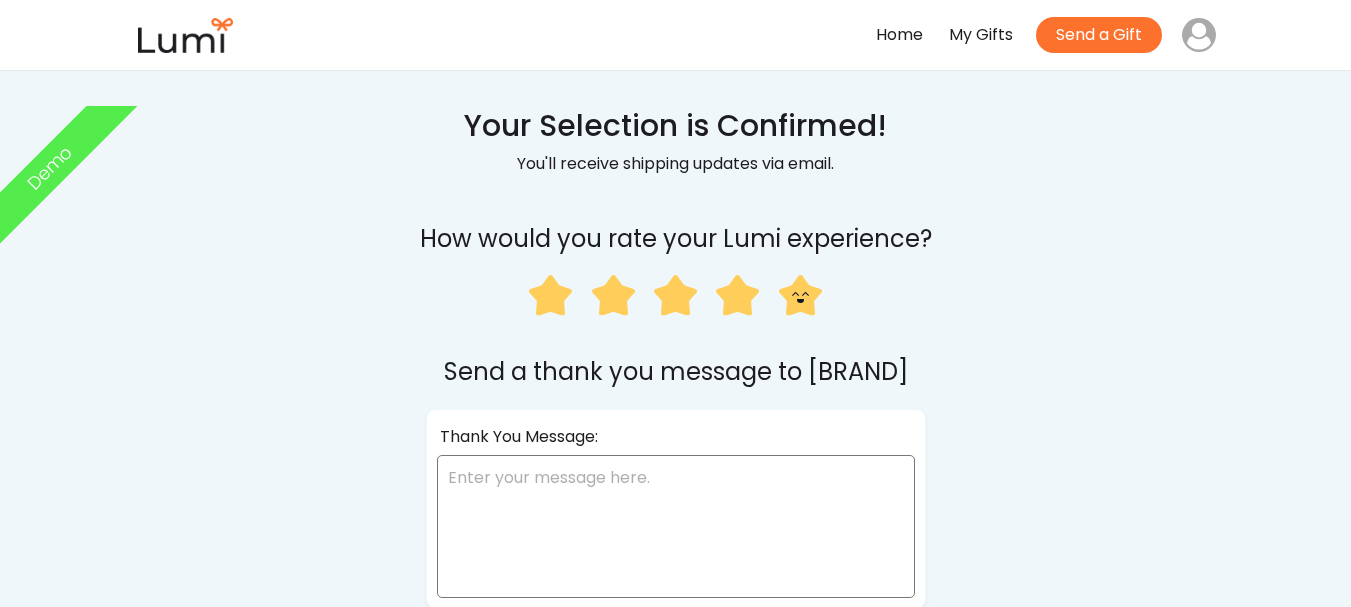 scroll, scrollTop: 0, scrollLeft: 0, axis: both 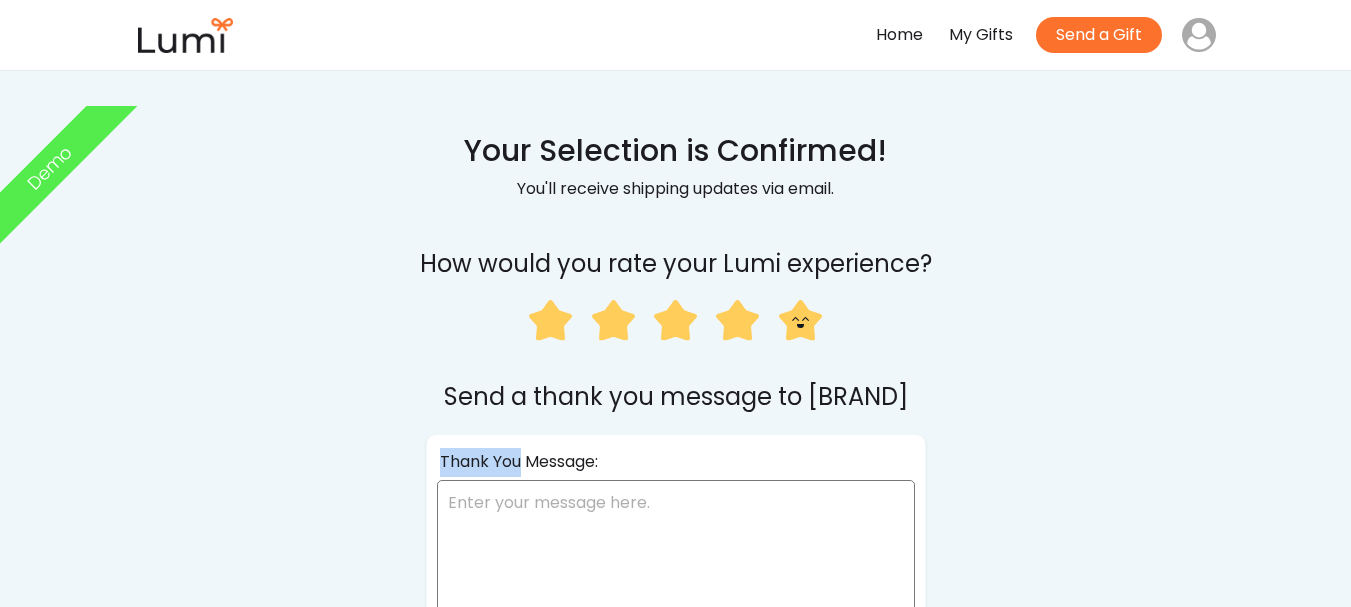 drag, startPoint x: 520, startPoint y: 462, endPoint x: 390, endPoint y: 467, distance: 130.09612 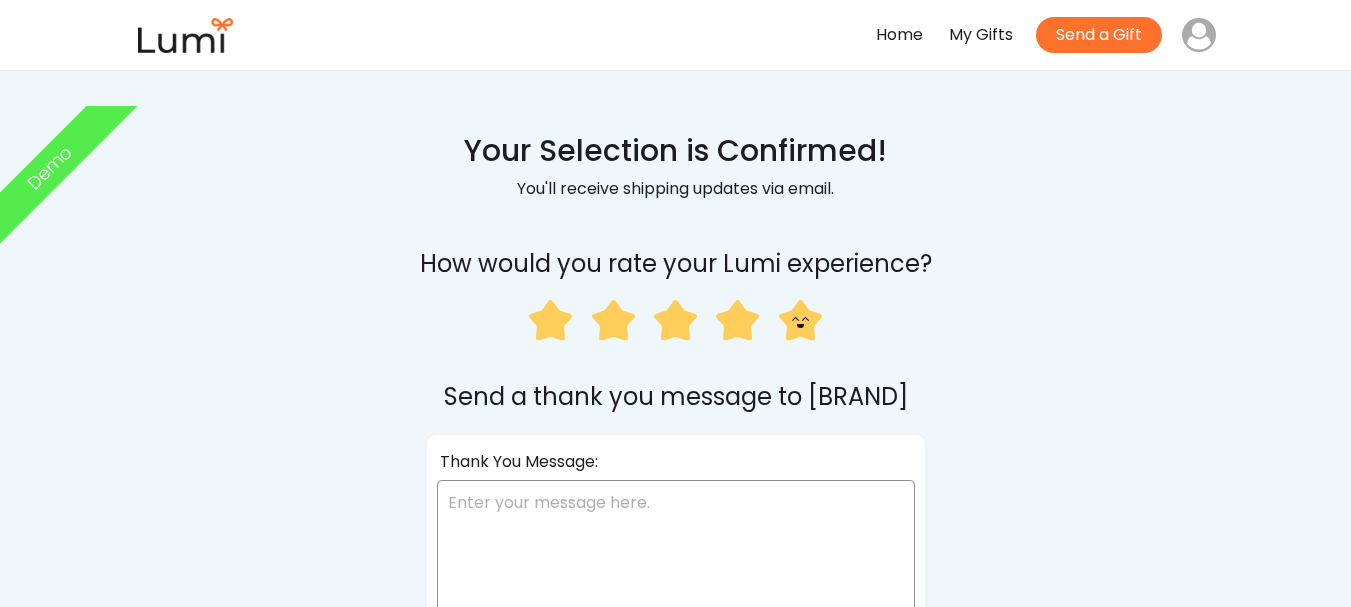 click at bounding box center [676, 551] 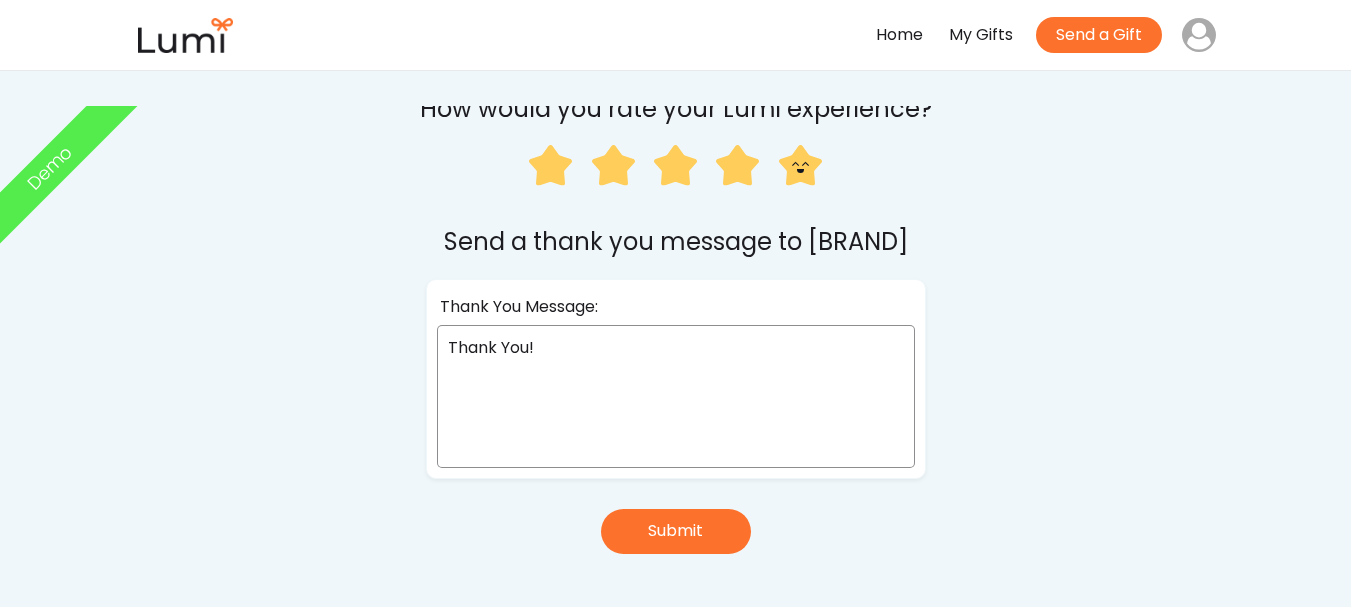scroll, scrollTop: 300, scrollLeft: 0, axis: vertical 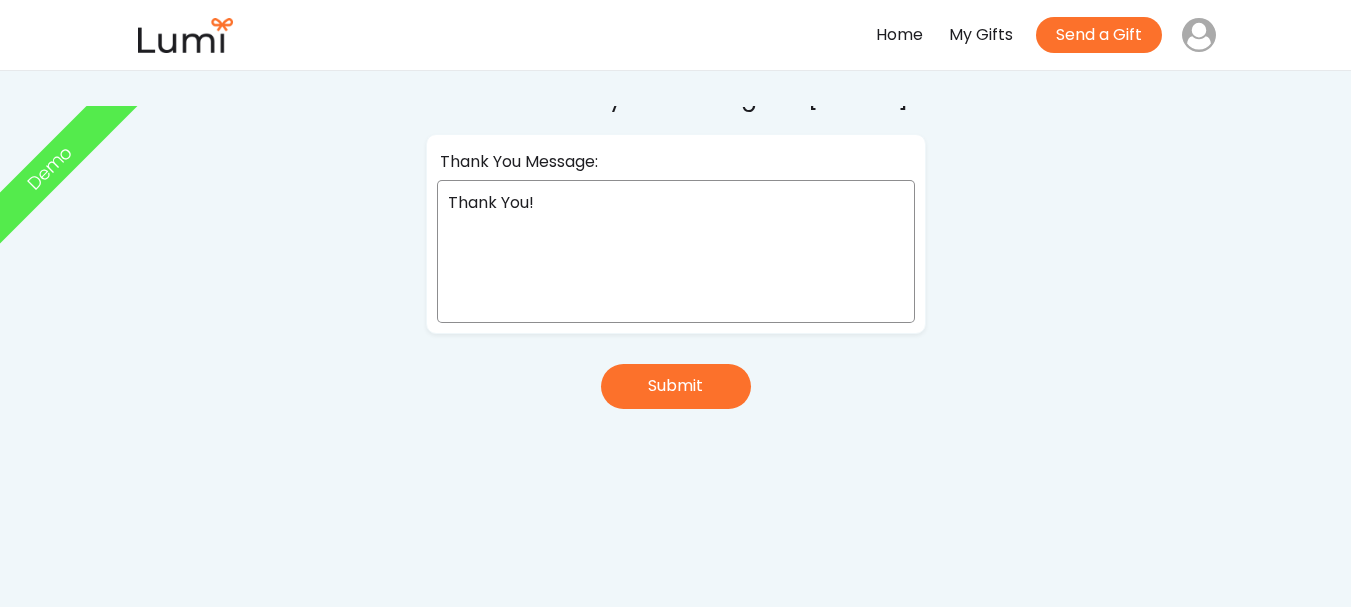 type on "Thank You!" 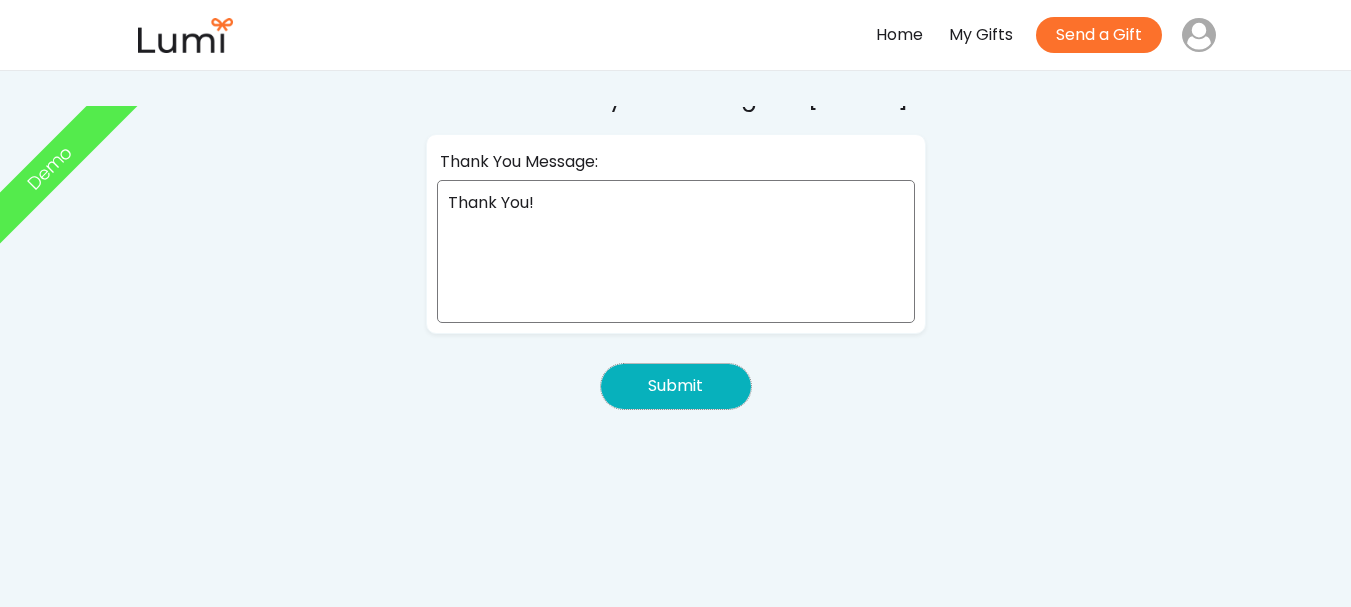 click on "Submit" at bounding box center (676, 386) 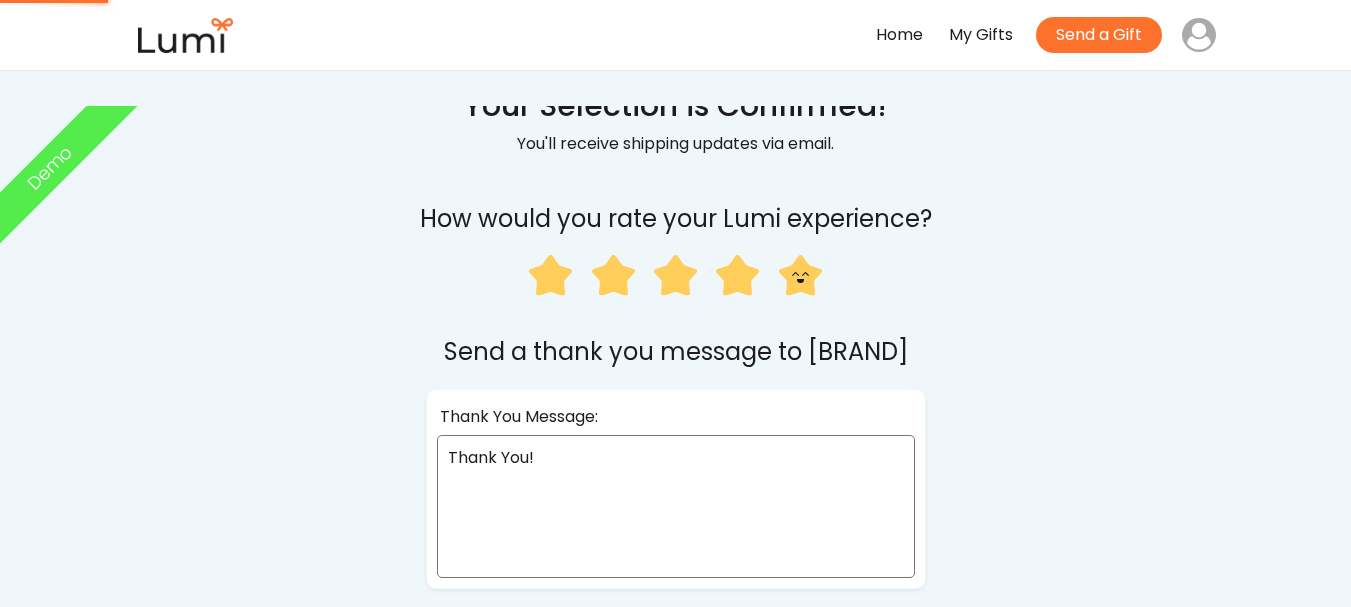scroll, scrollTop: 0, scrollLeft: 0, axis: both 